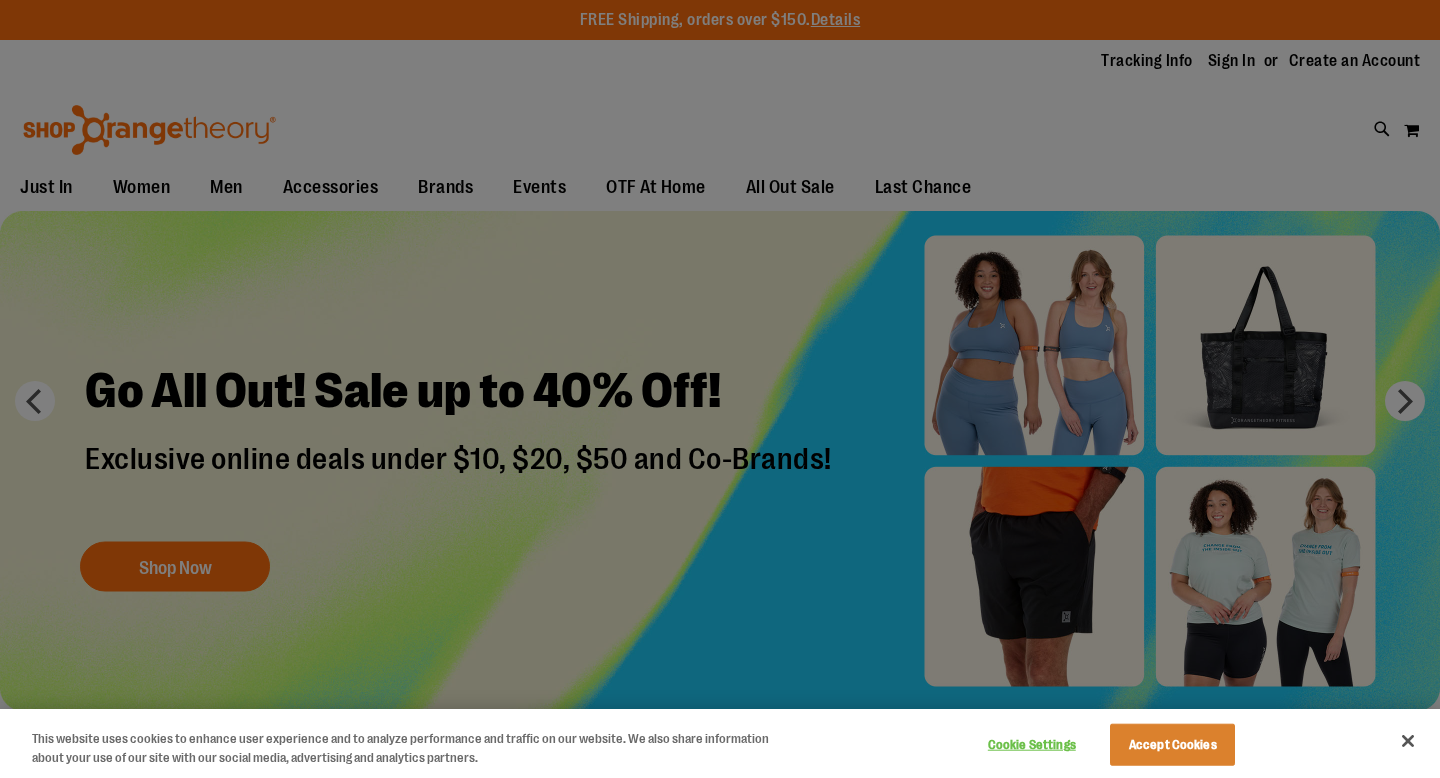 scroll, scrollTop: 0, scrollLeft: 0, axis: both 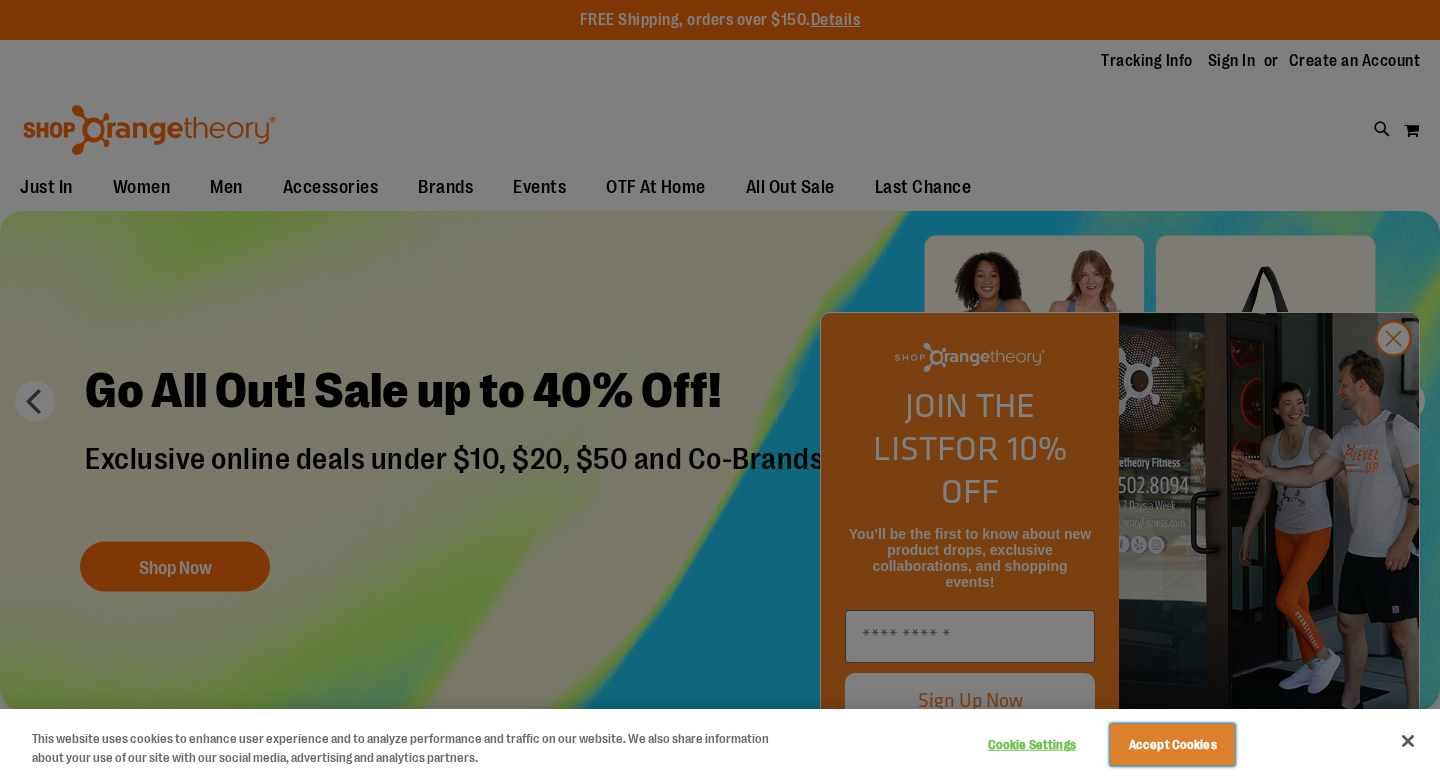 click on "Accept Cookies" at bounding box center [1172, 745] 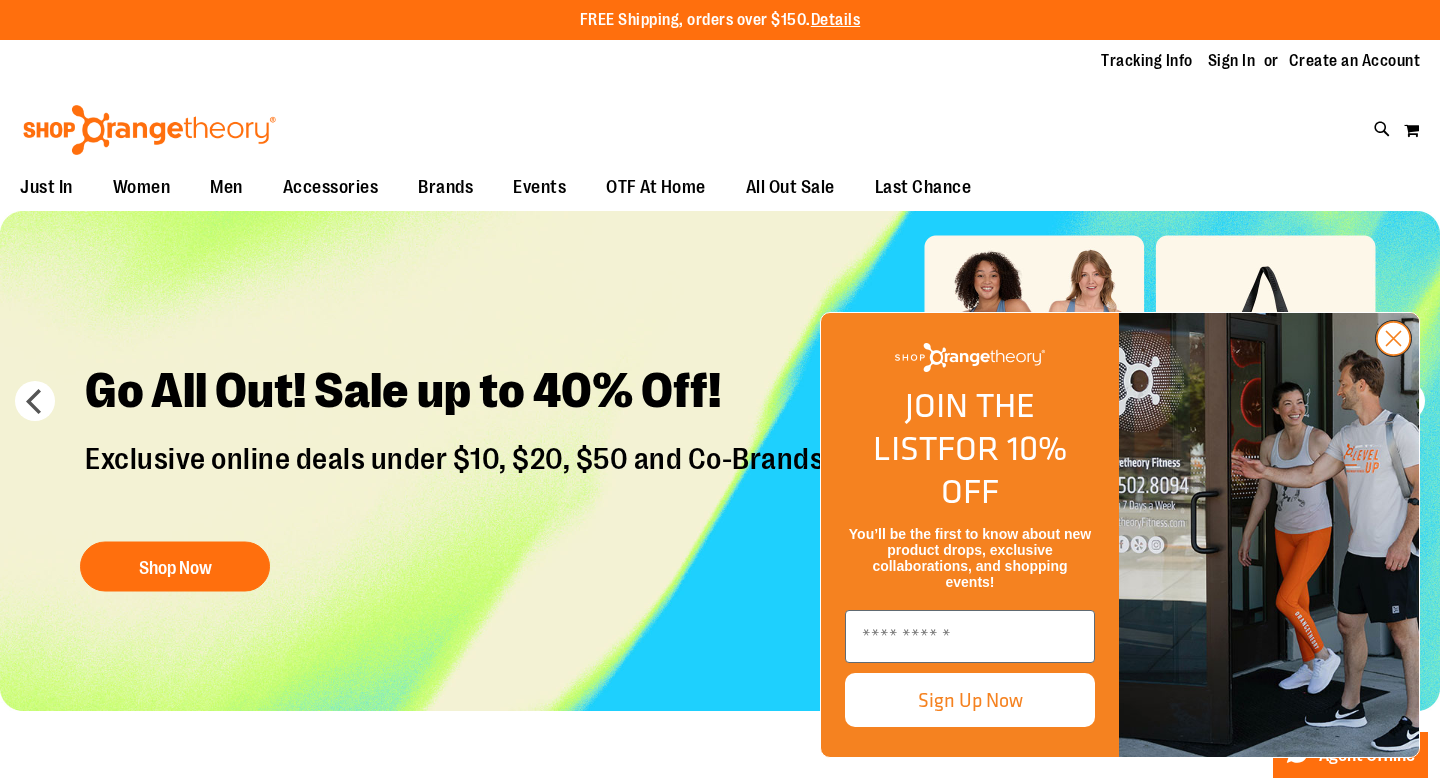 click 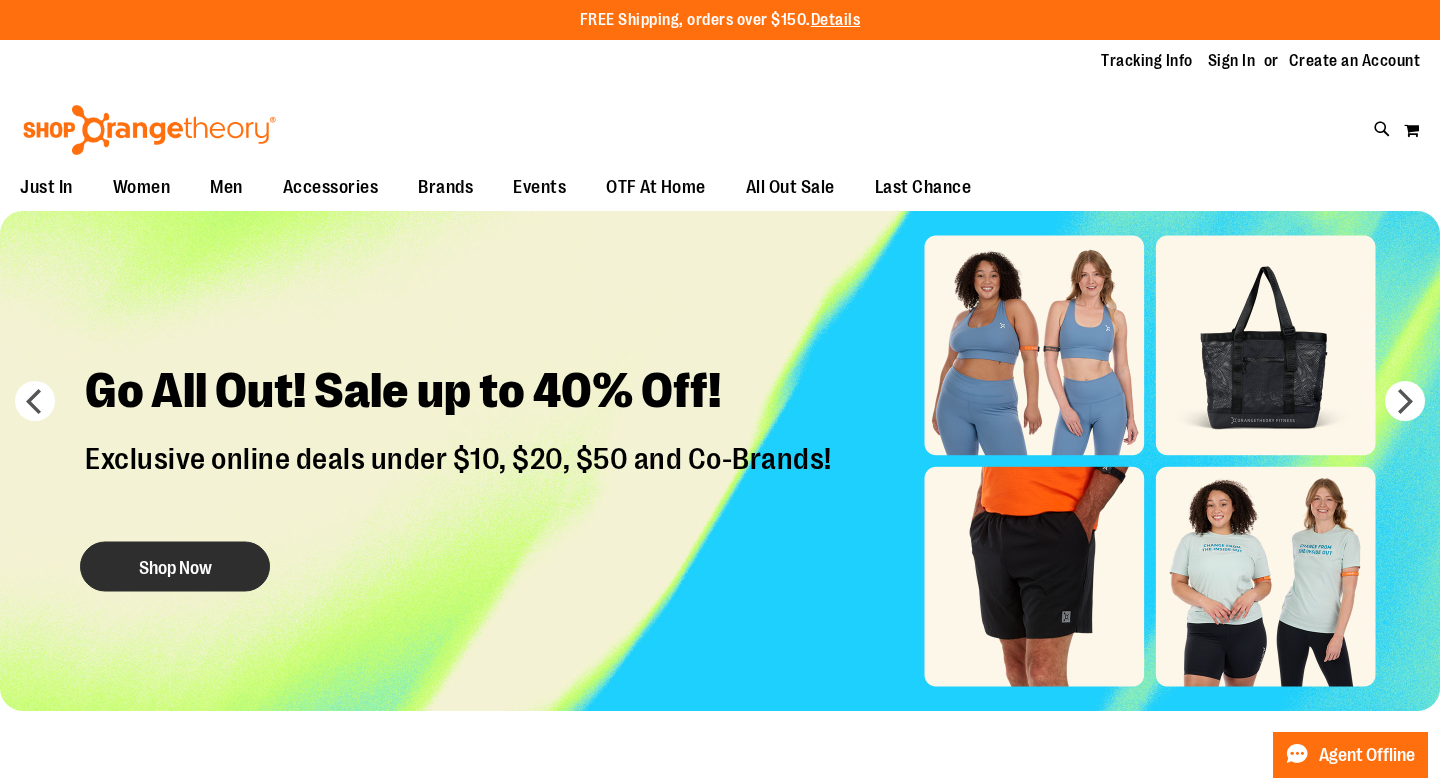 click on "Shop Now" at bounding box center [175, 566] 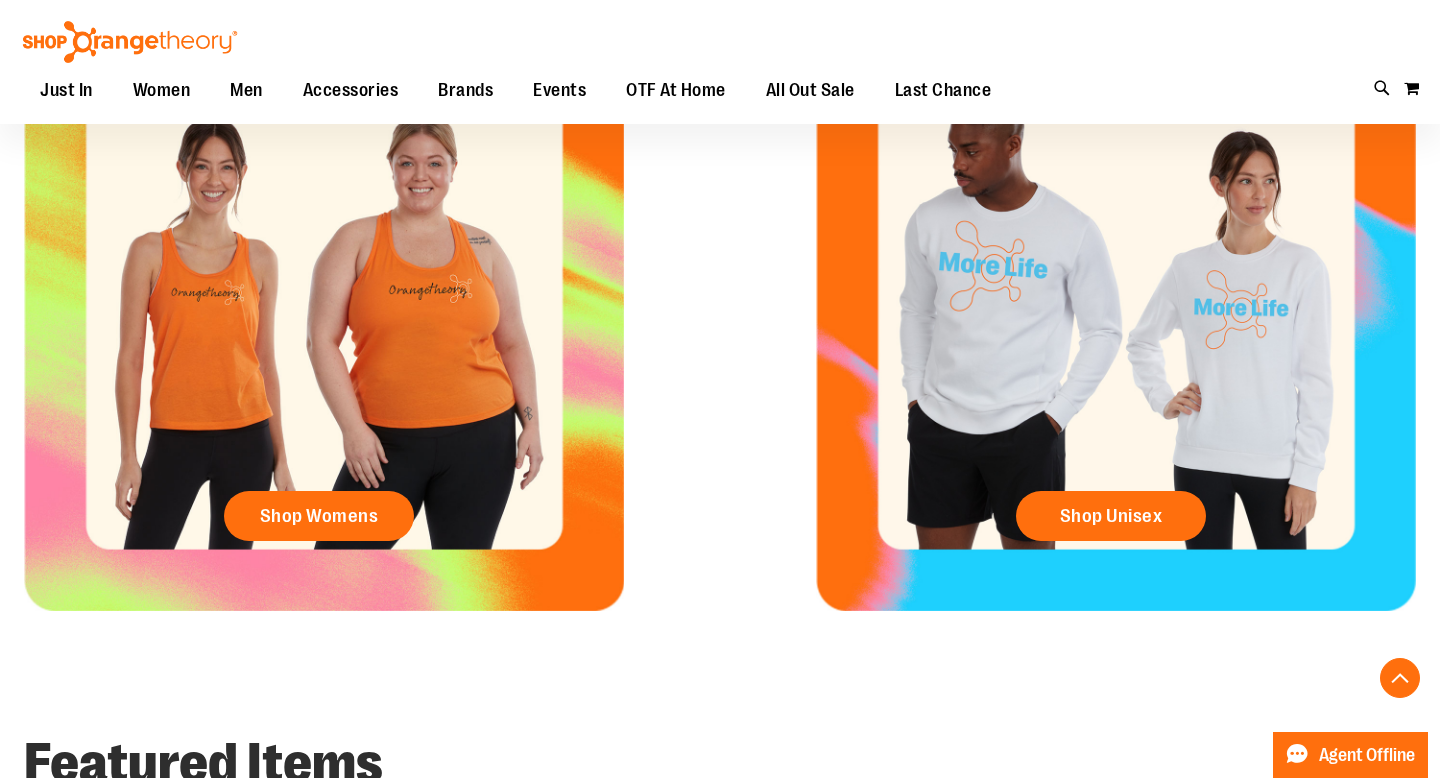 scroll, scrollTop: 896, scrollLeft: 0, axis: vertical 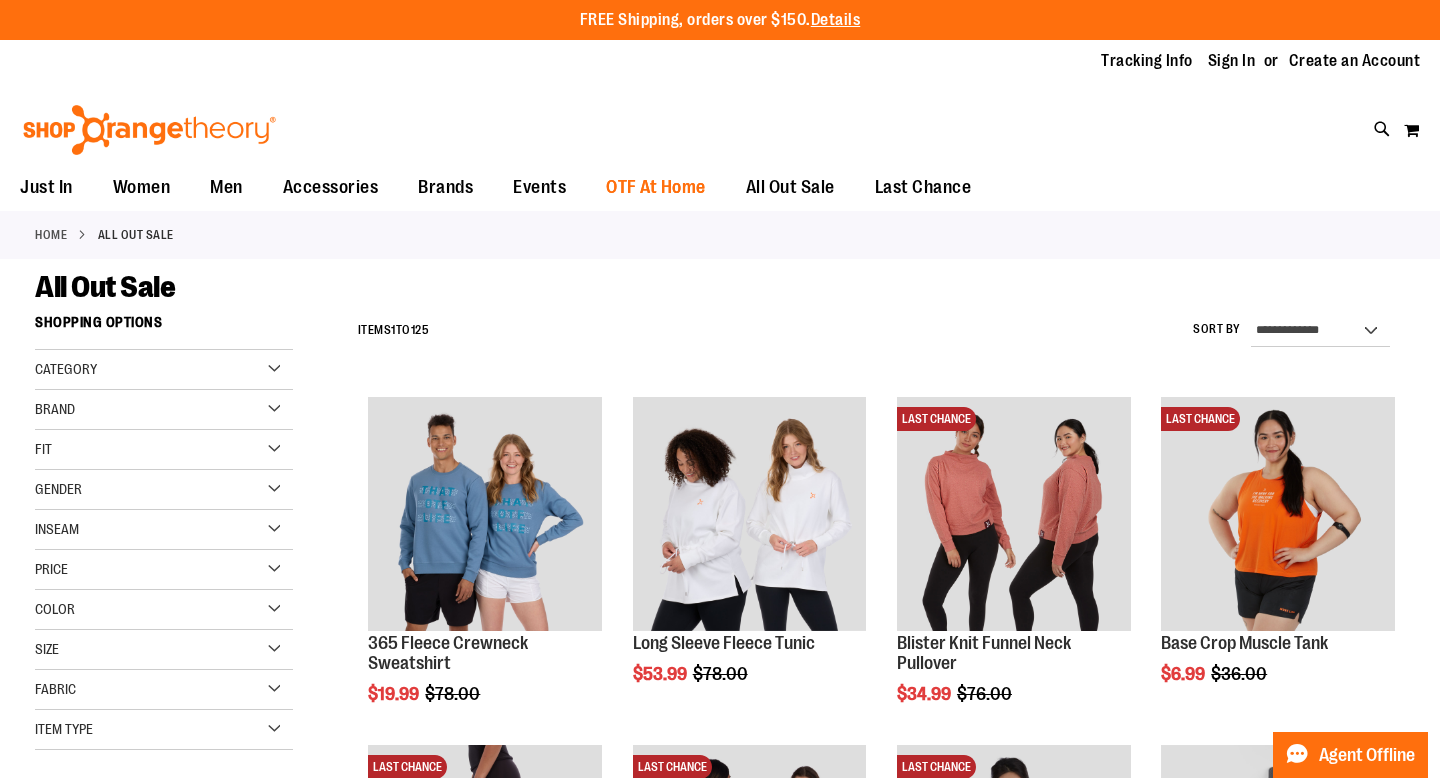 click on "OTF At Home" at bounding box center [656, 187] 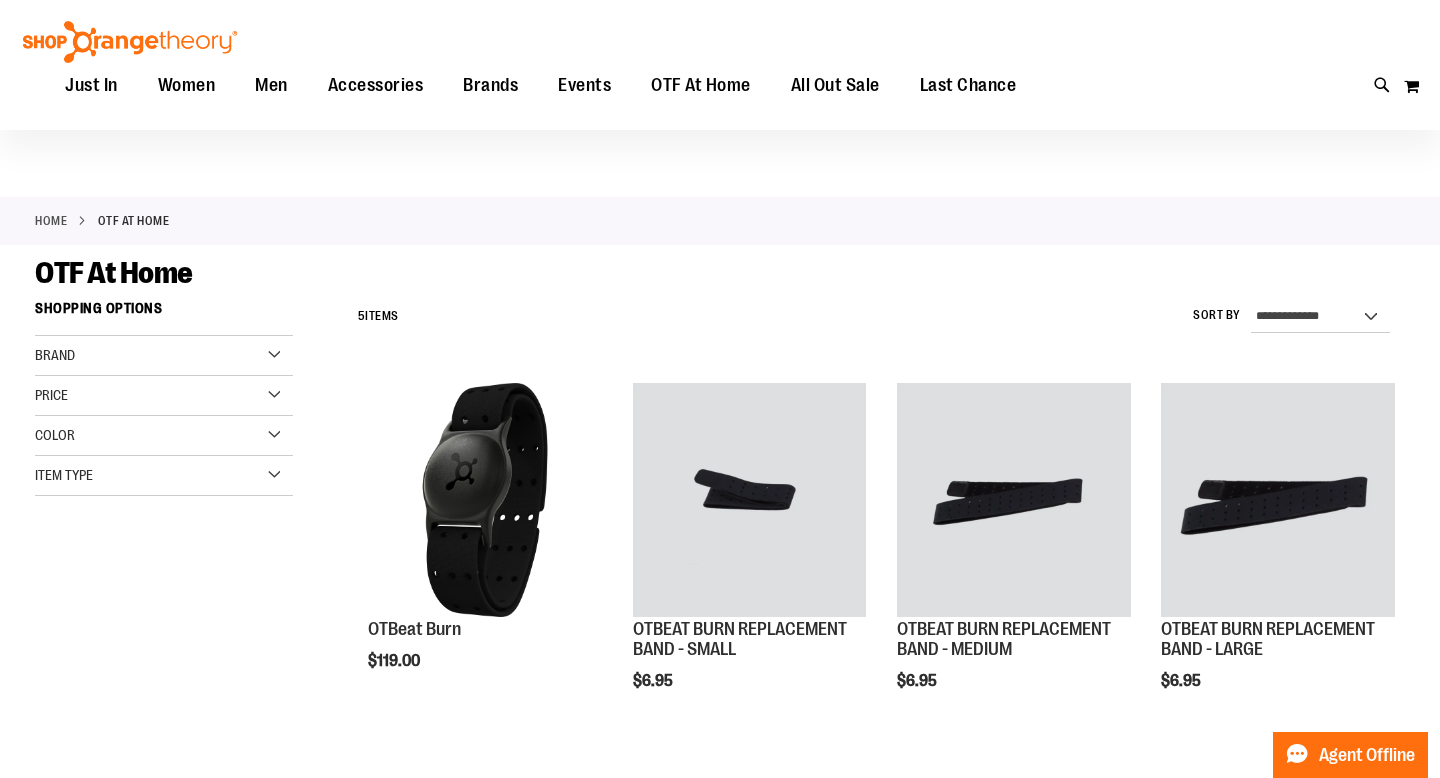 scroll, scrollTop: 0, scrollLeft: 0, axis: both 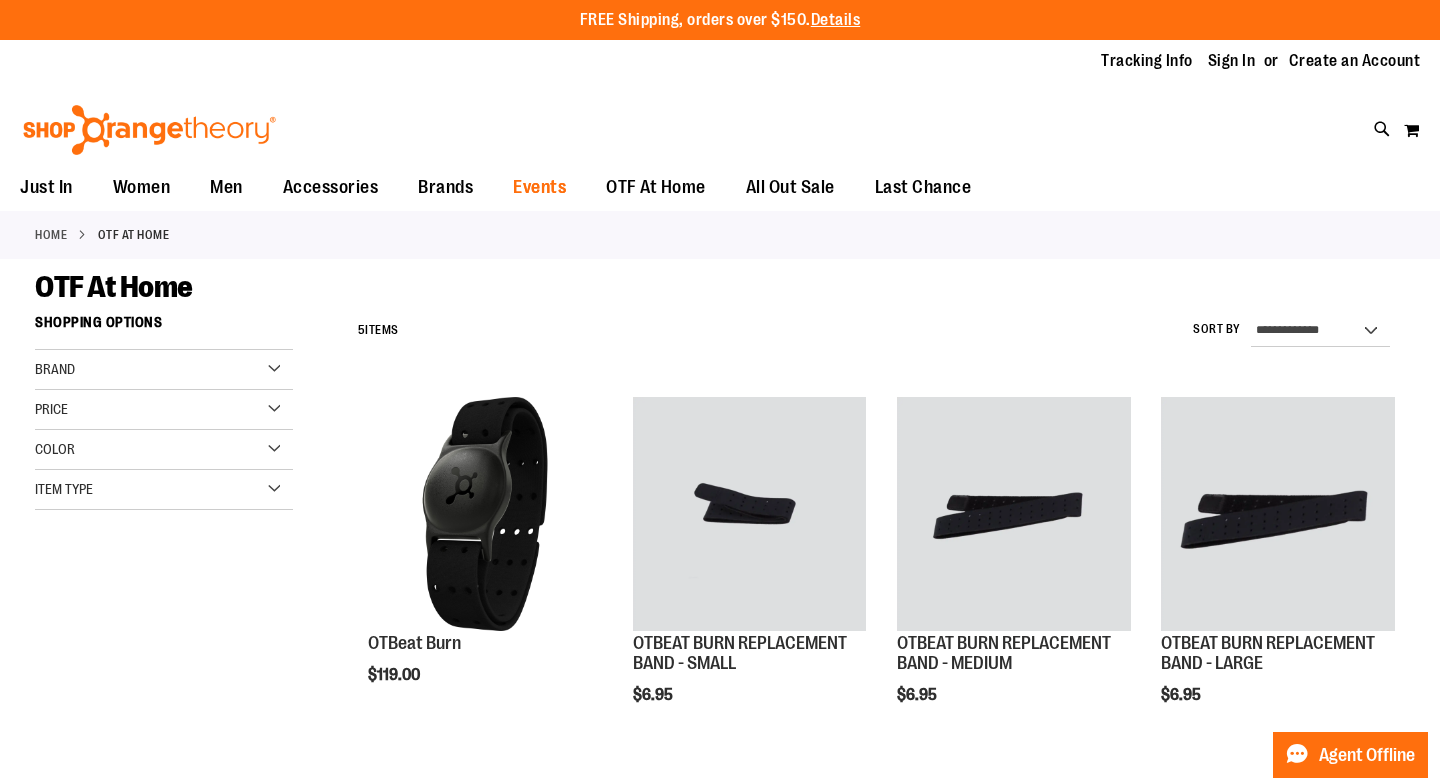 click on "Events" at bounding box center (539, 187) 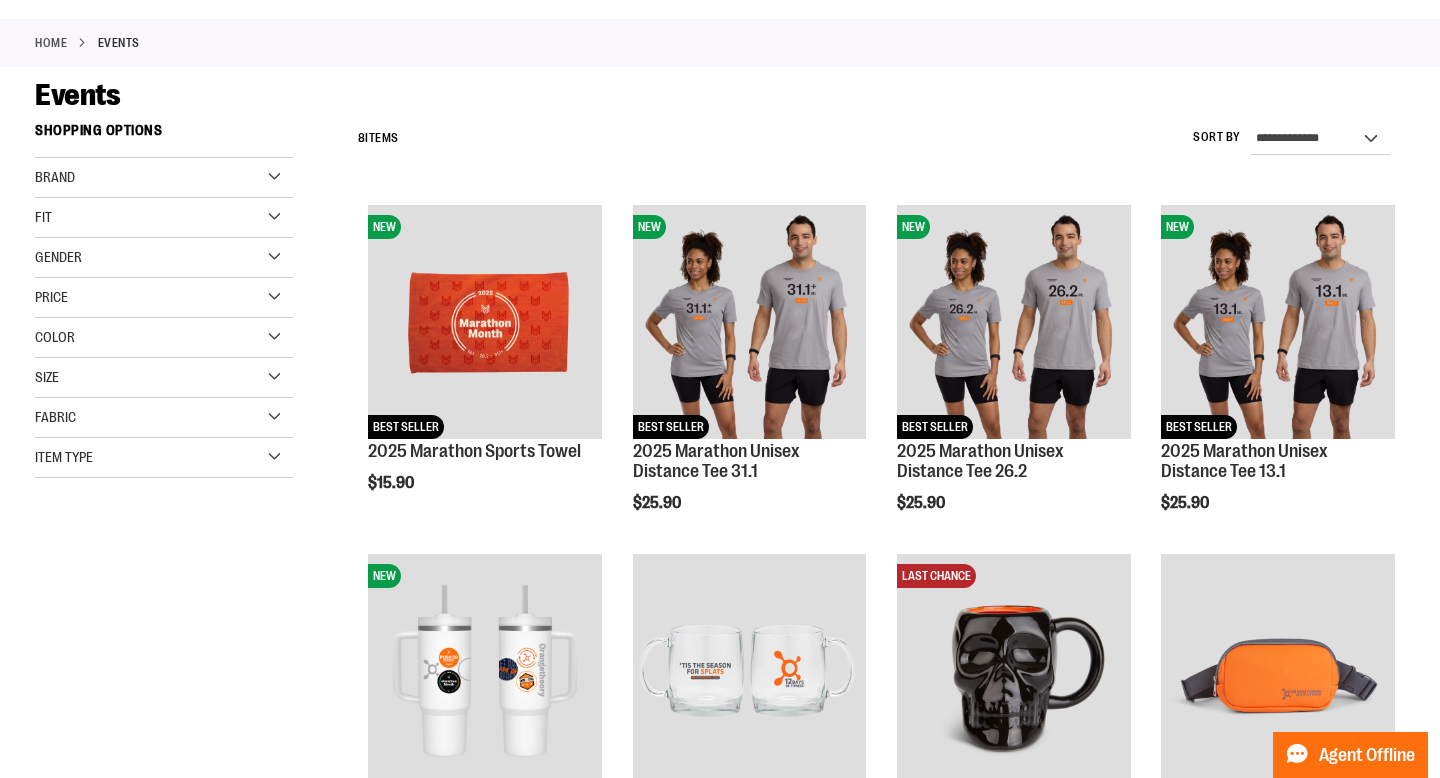 scroll, scrollTop: 0, scrollLeft: 0, axis: both 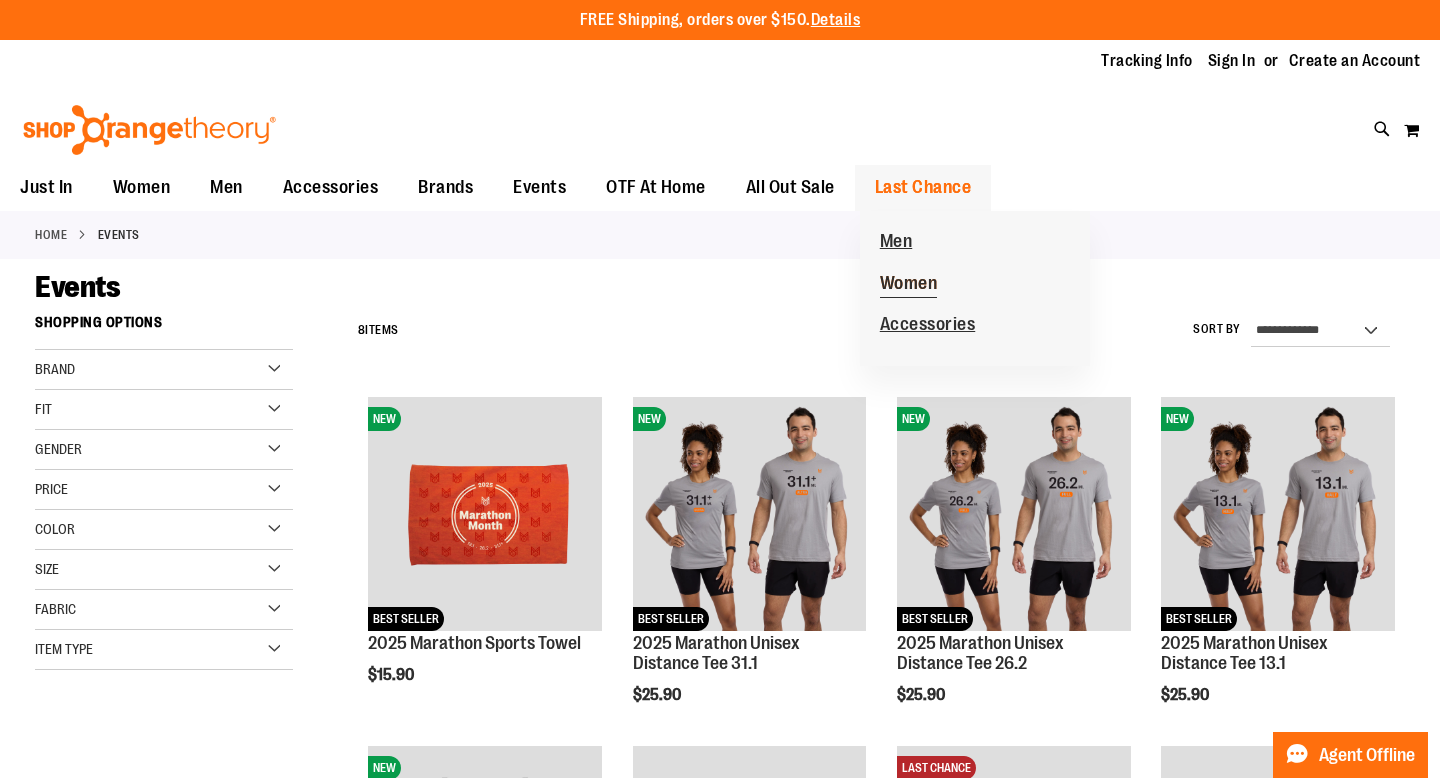 click on "Women" at bounding box center [909, 285] 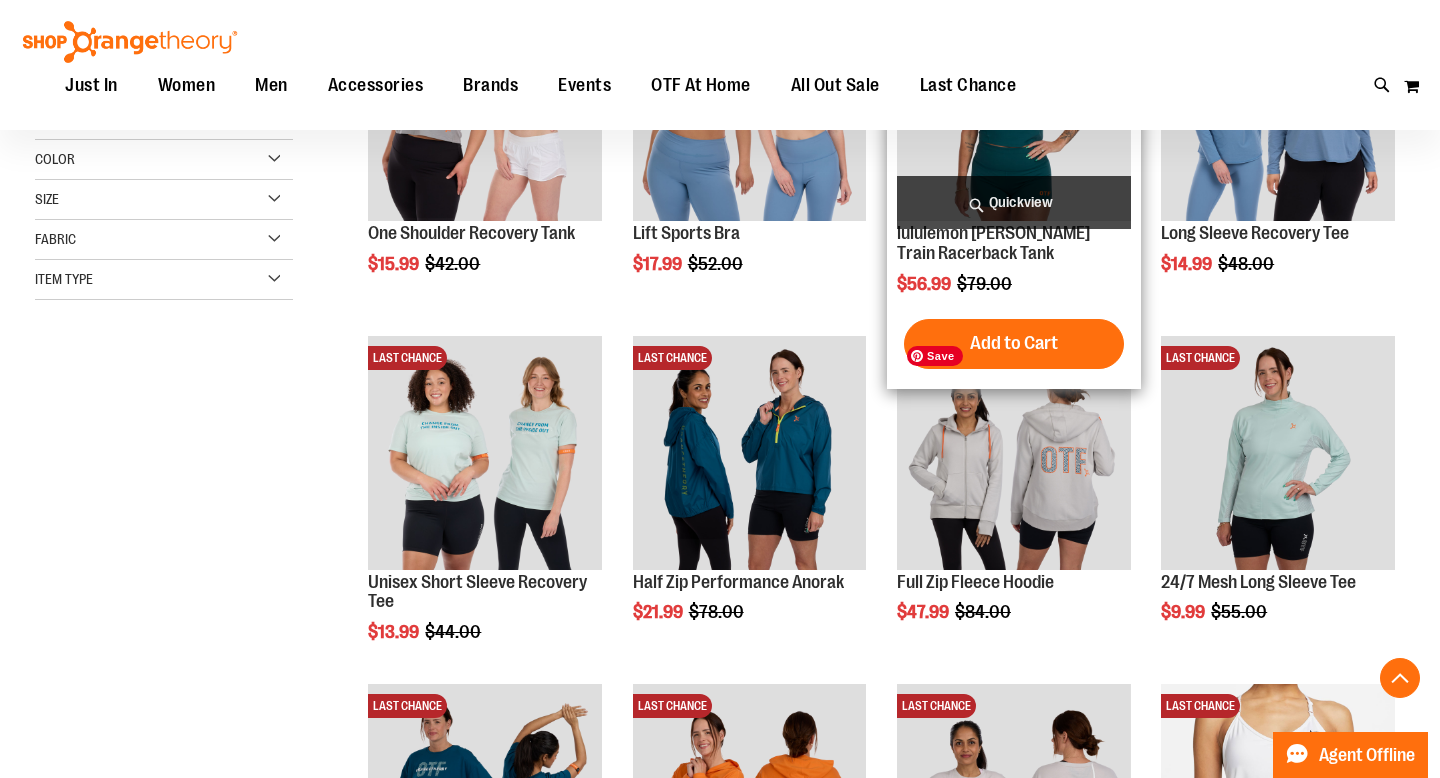 scroll, scrollTop: 456, scrollLeft: 0, axis: vertical 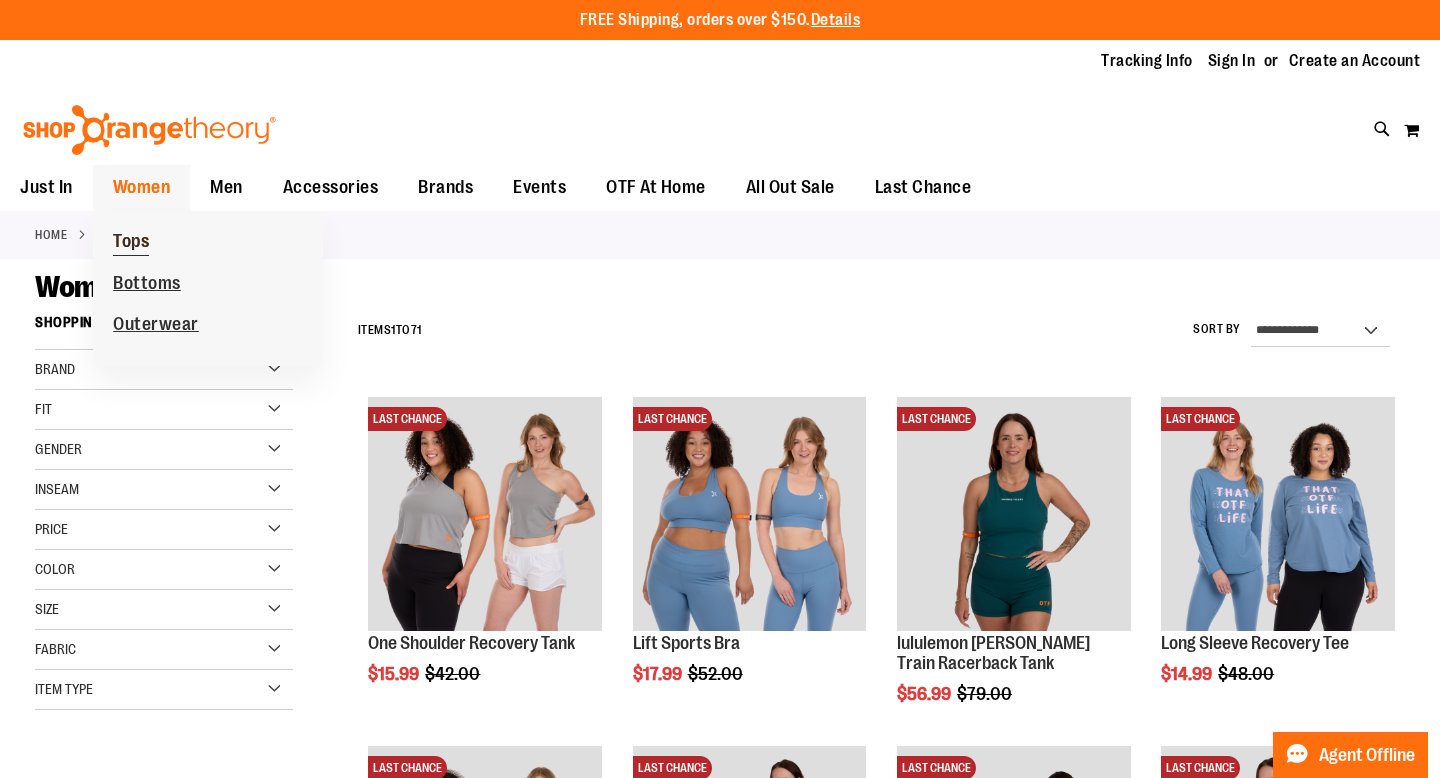 click on "Tops" at bounding box center (131, 243) 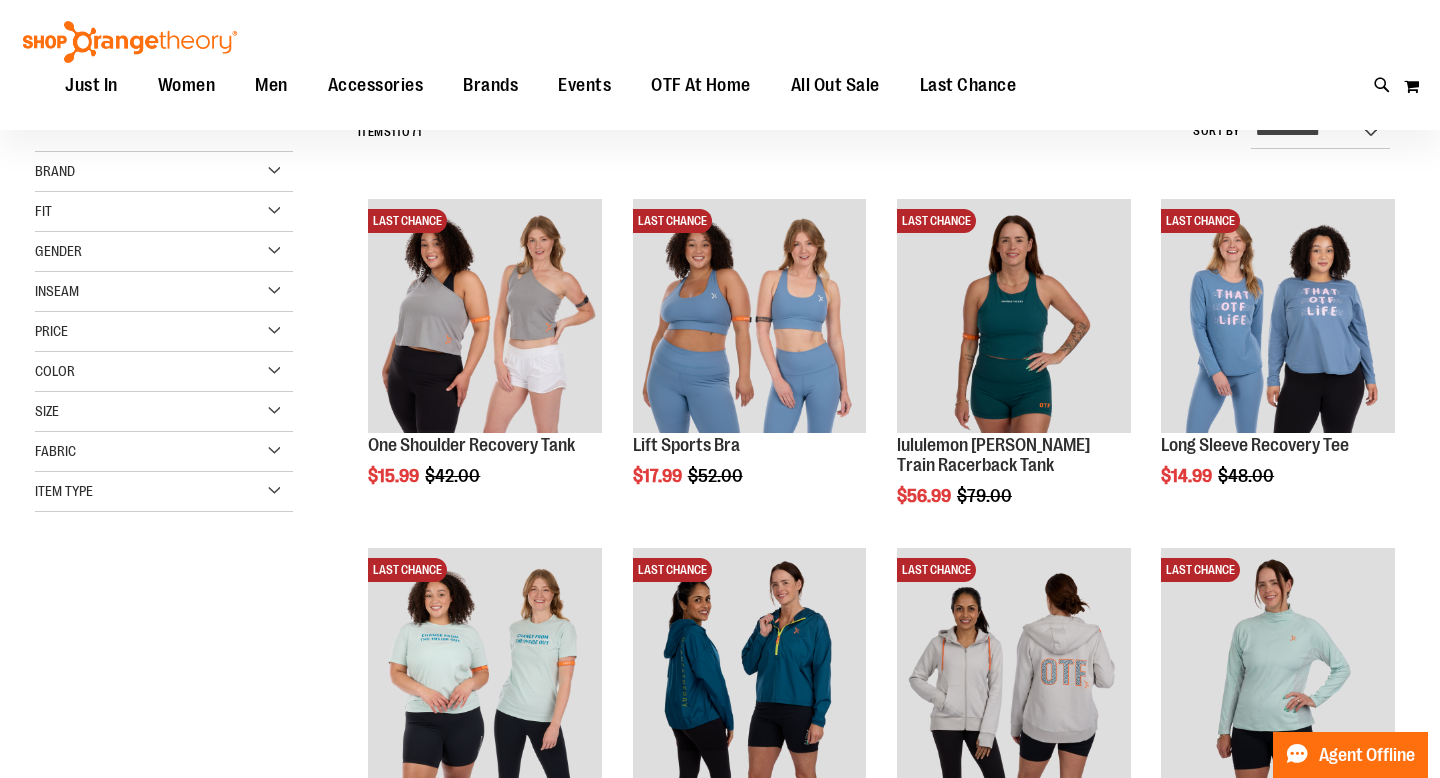 scroll, scrollTop: 0, scrollLeft: 0, axis: both 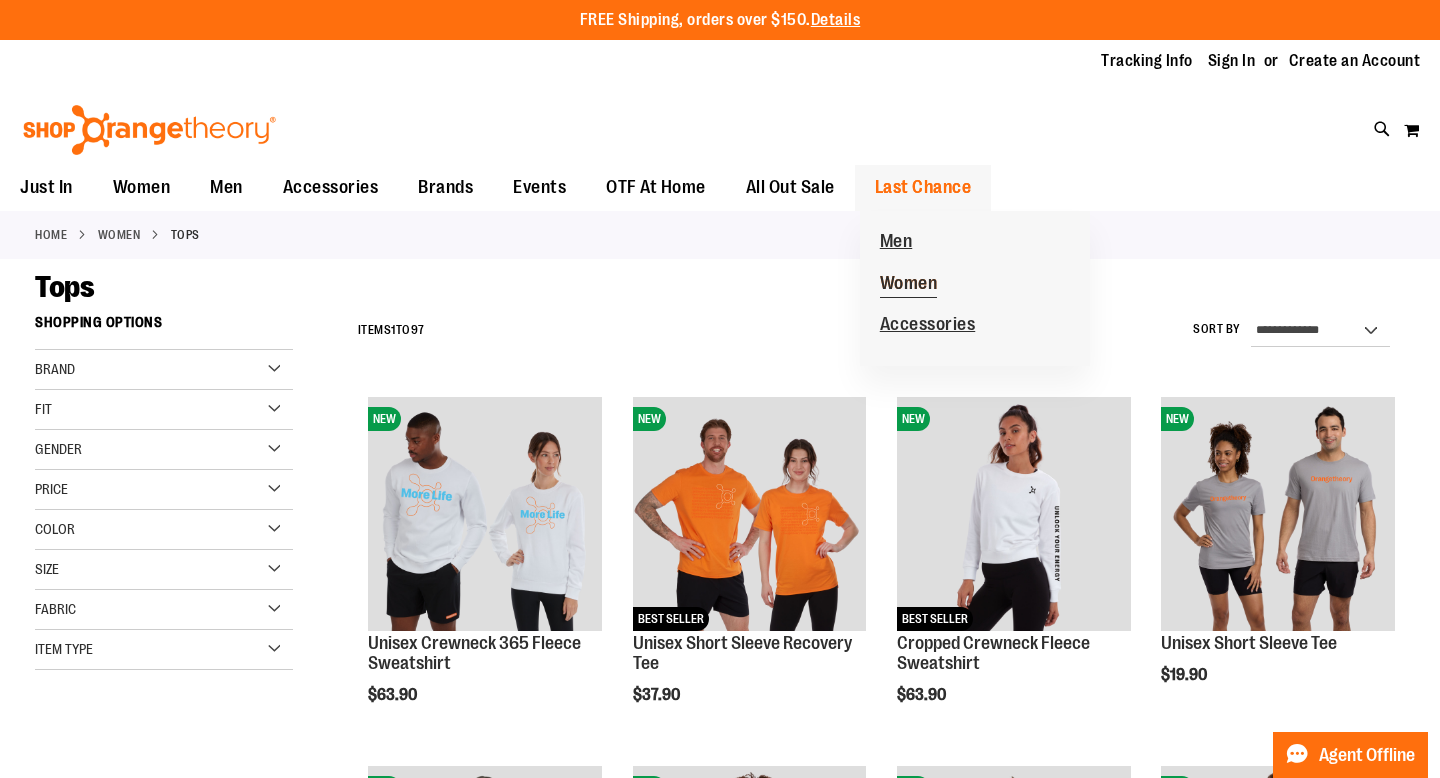 click on "Women" at bounding box center [909, 285] 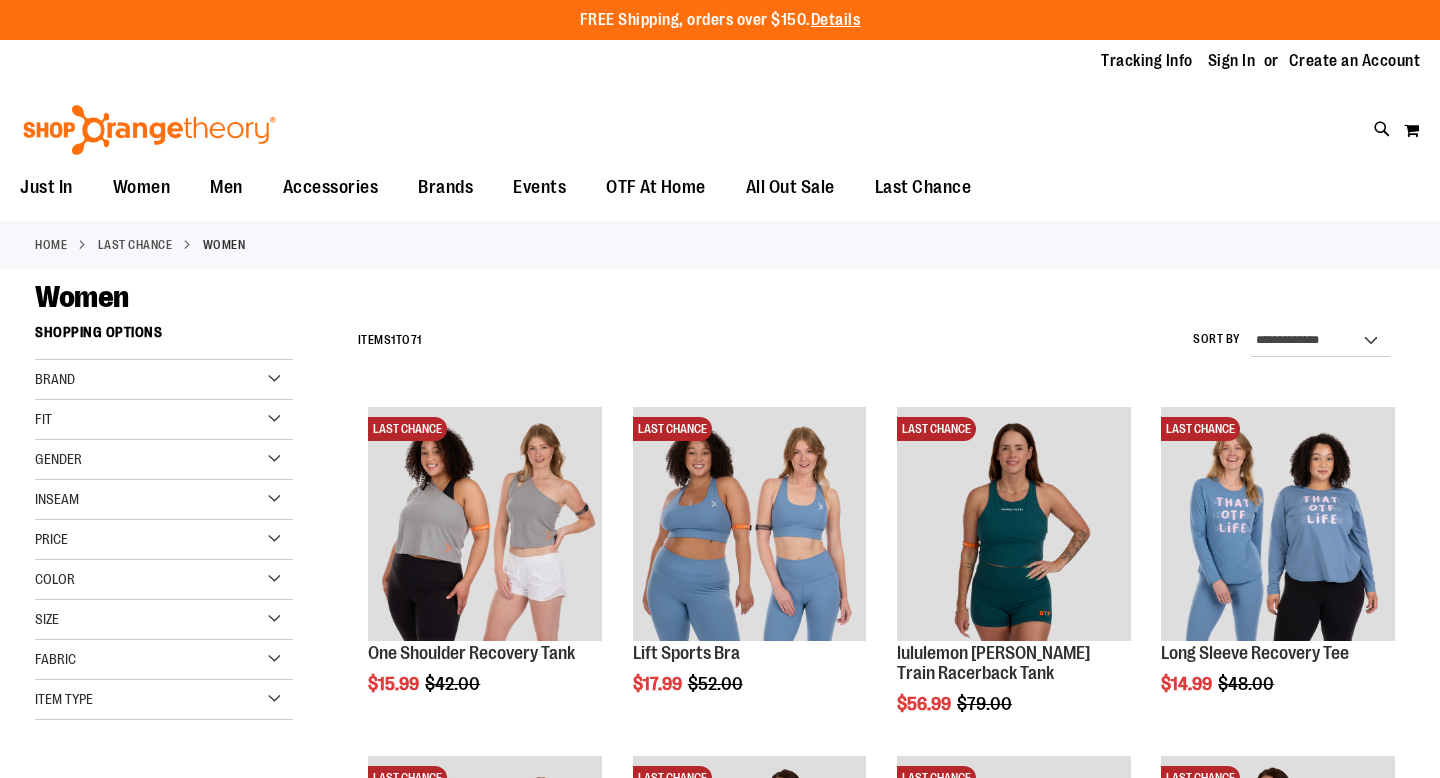 scroll, scrollTop: 0, scrollLeft: 0, axis: both 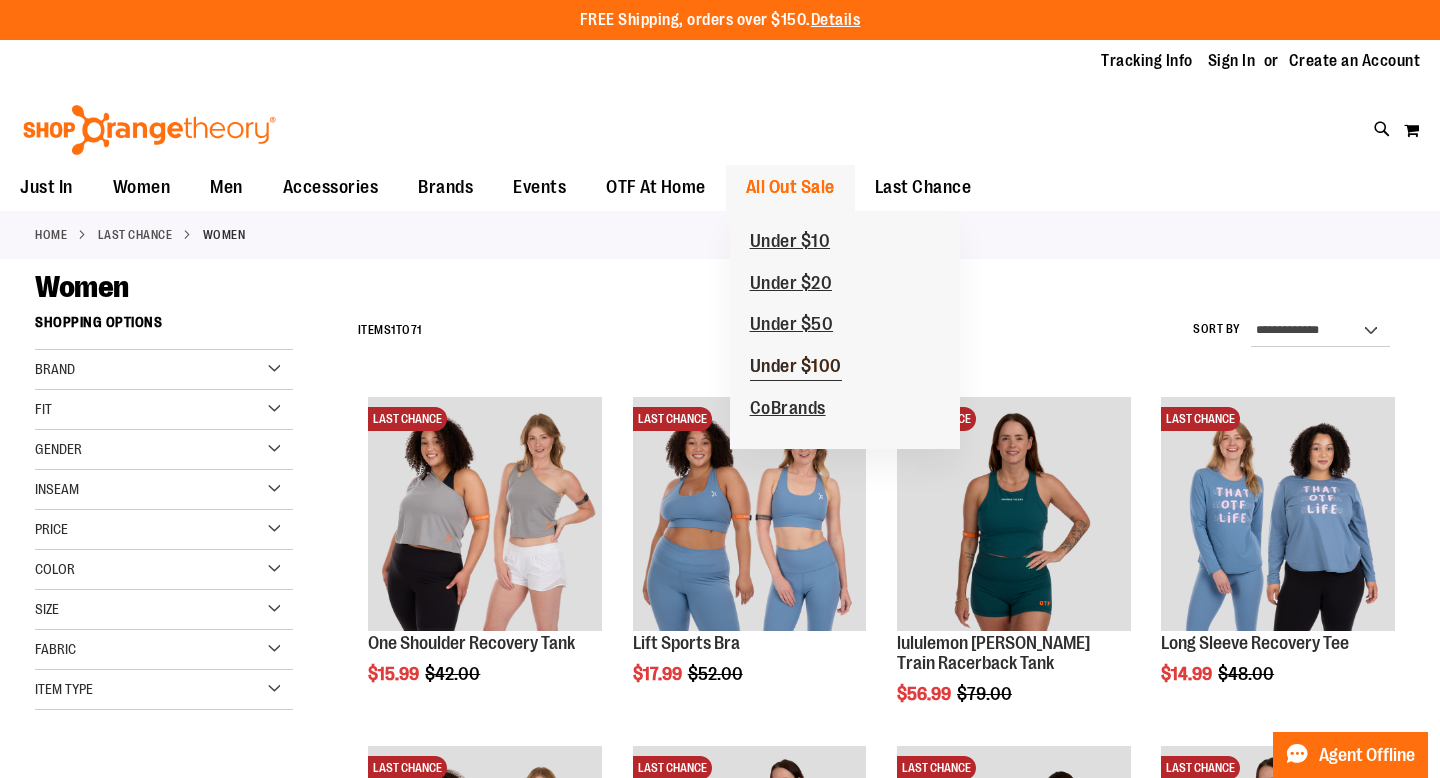 click on "Under $100" at bounding box center (796, 368) 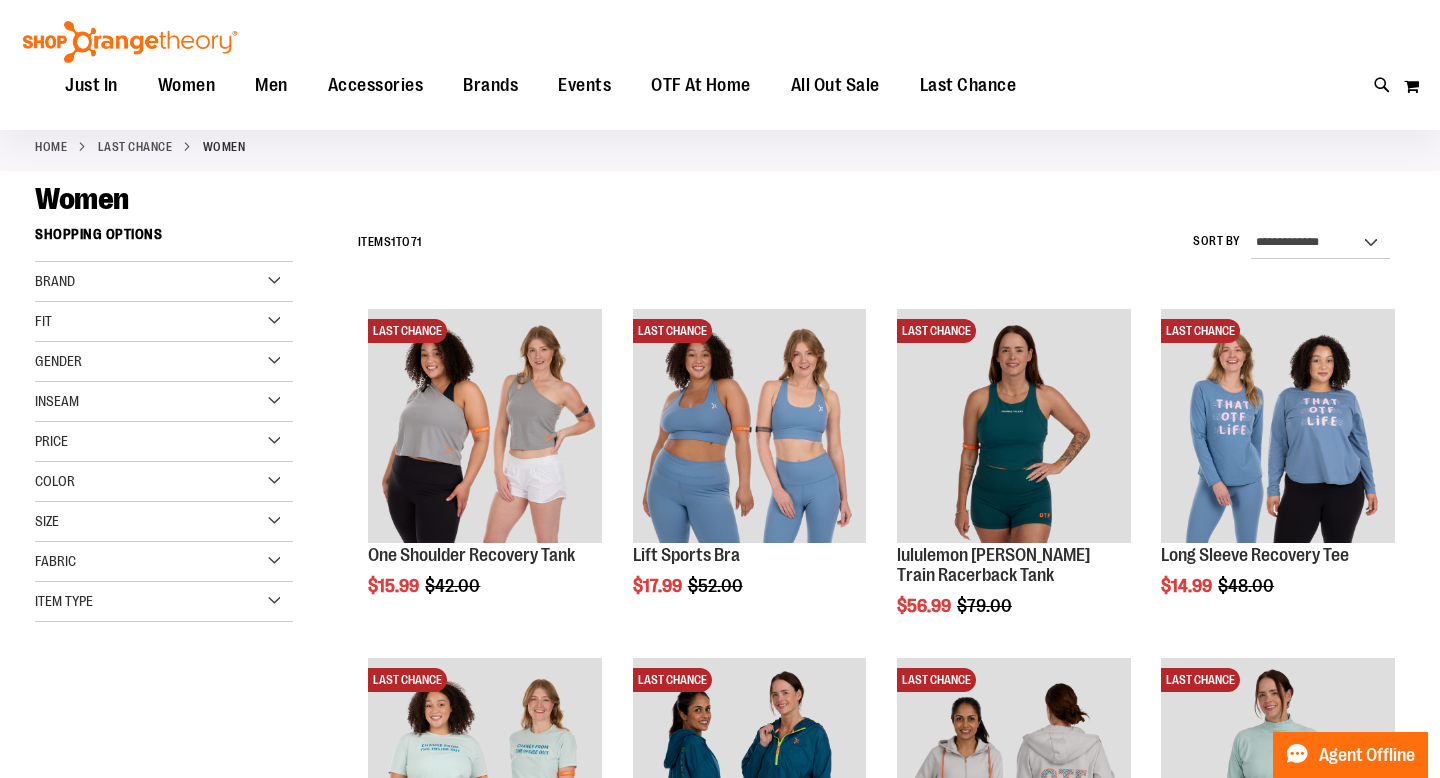 scroll, scrollTop: 166, scrollLeft: 0, axis: vertical 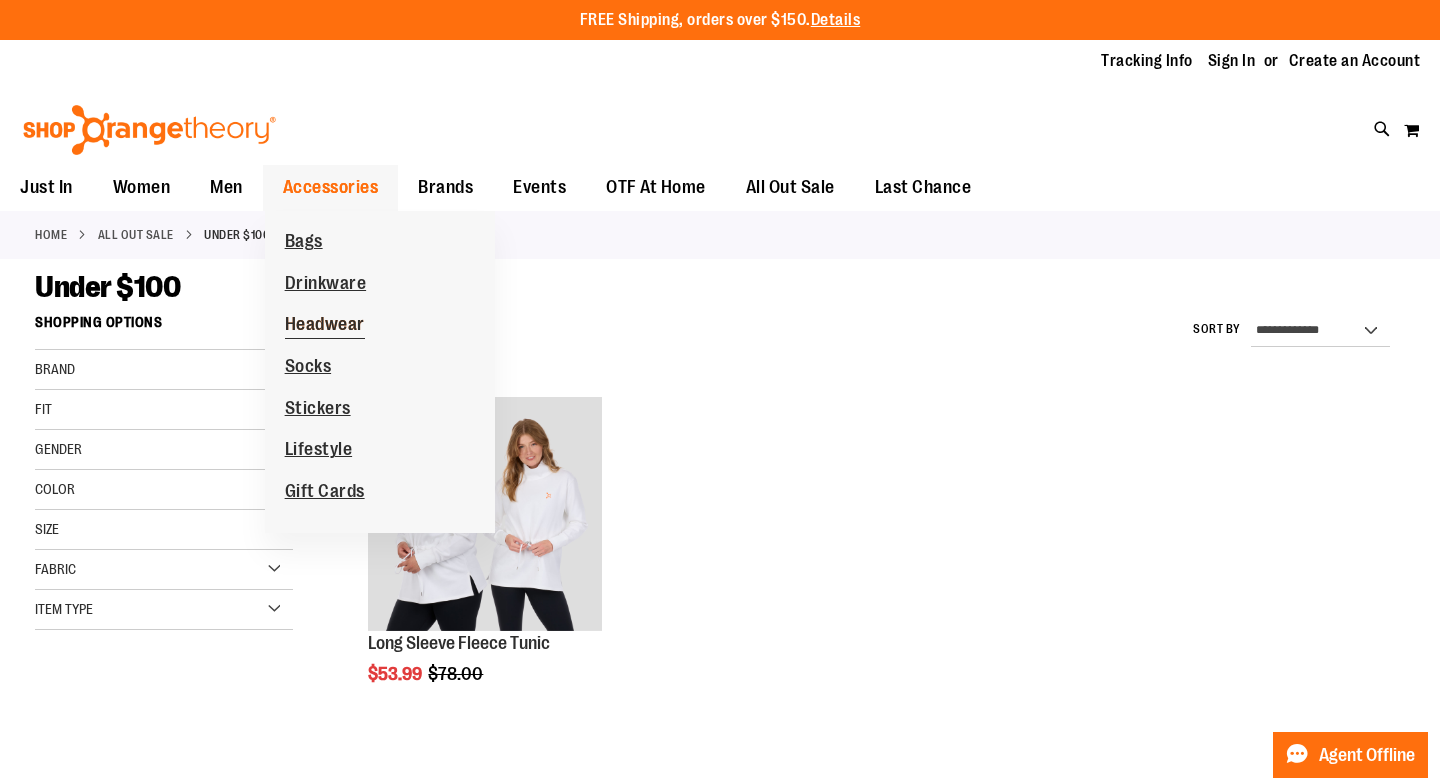 click on "Headwear" at bounding box center [325, 326] 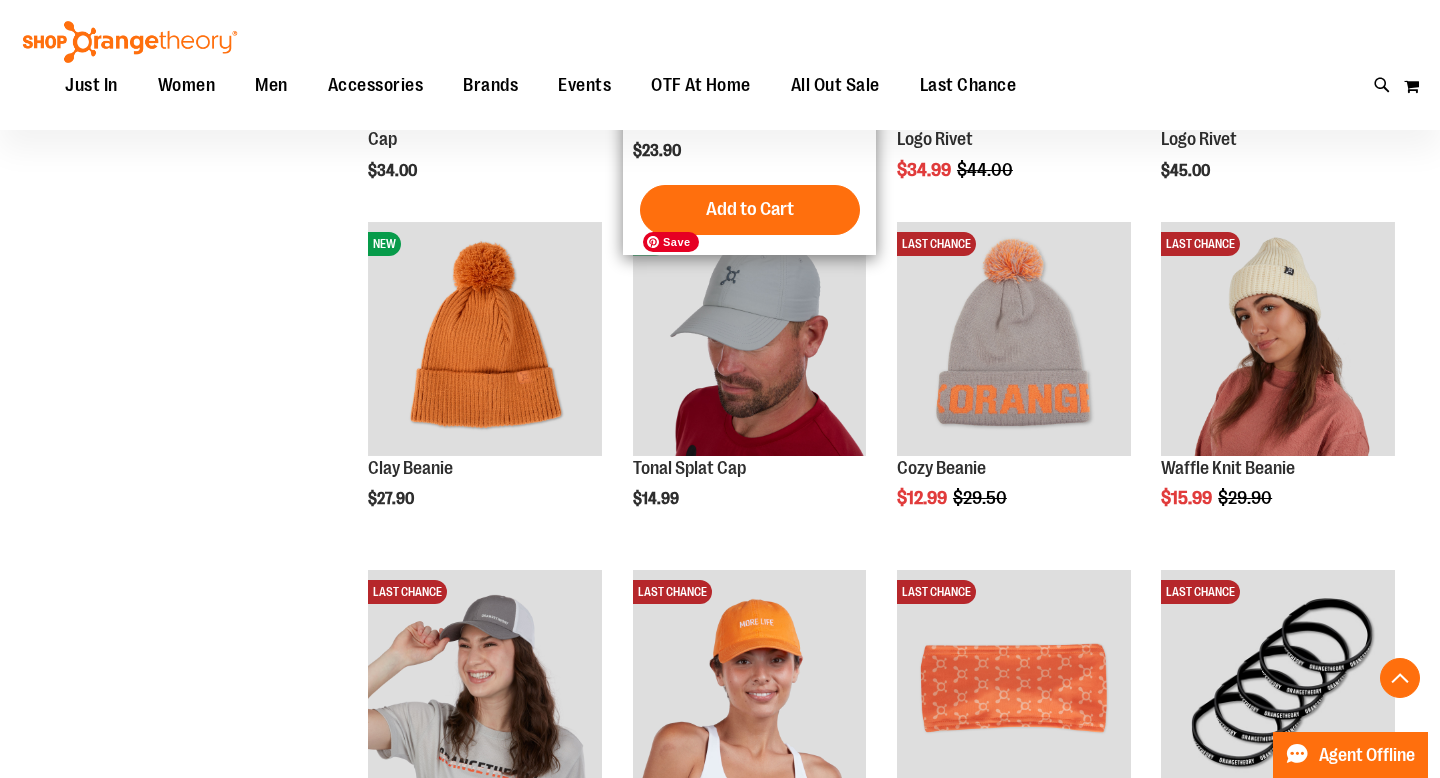 scroll, scrollTop: 441, scrollLeft: 0, axis: vertical 